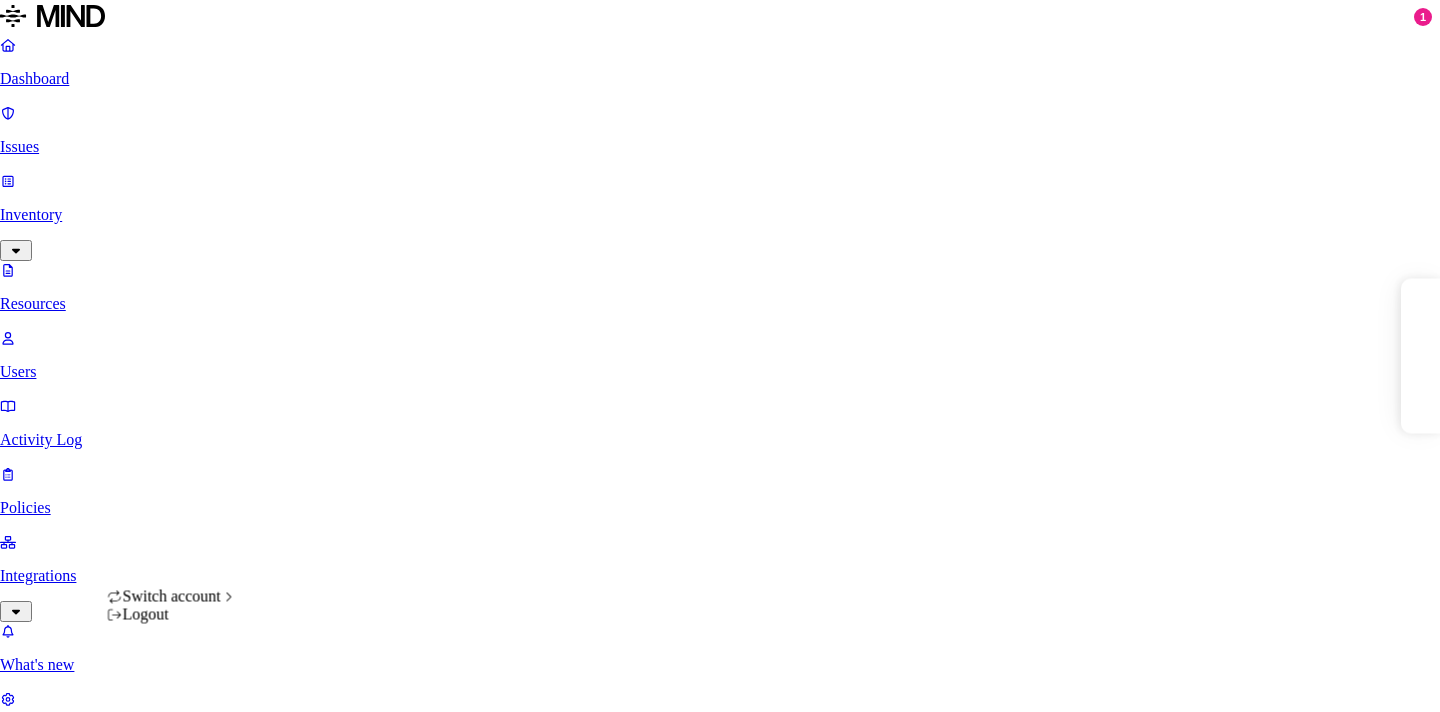 scroll, scrollTop: 0, scrollLeft: 0, axis: both 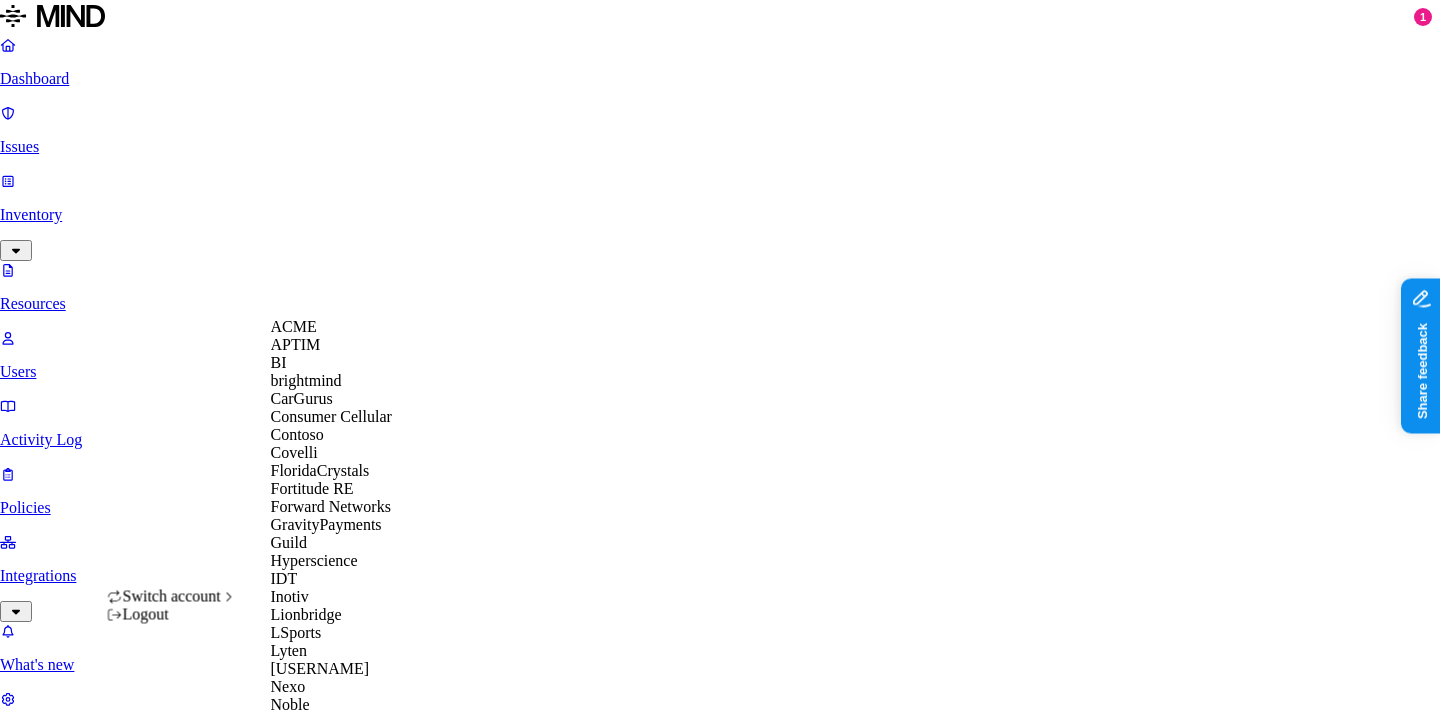 click on "ACME" at bounding box center [339, 327] 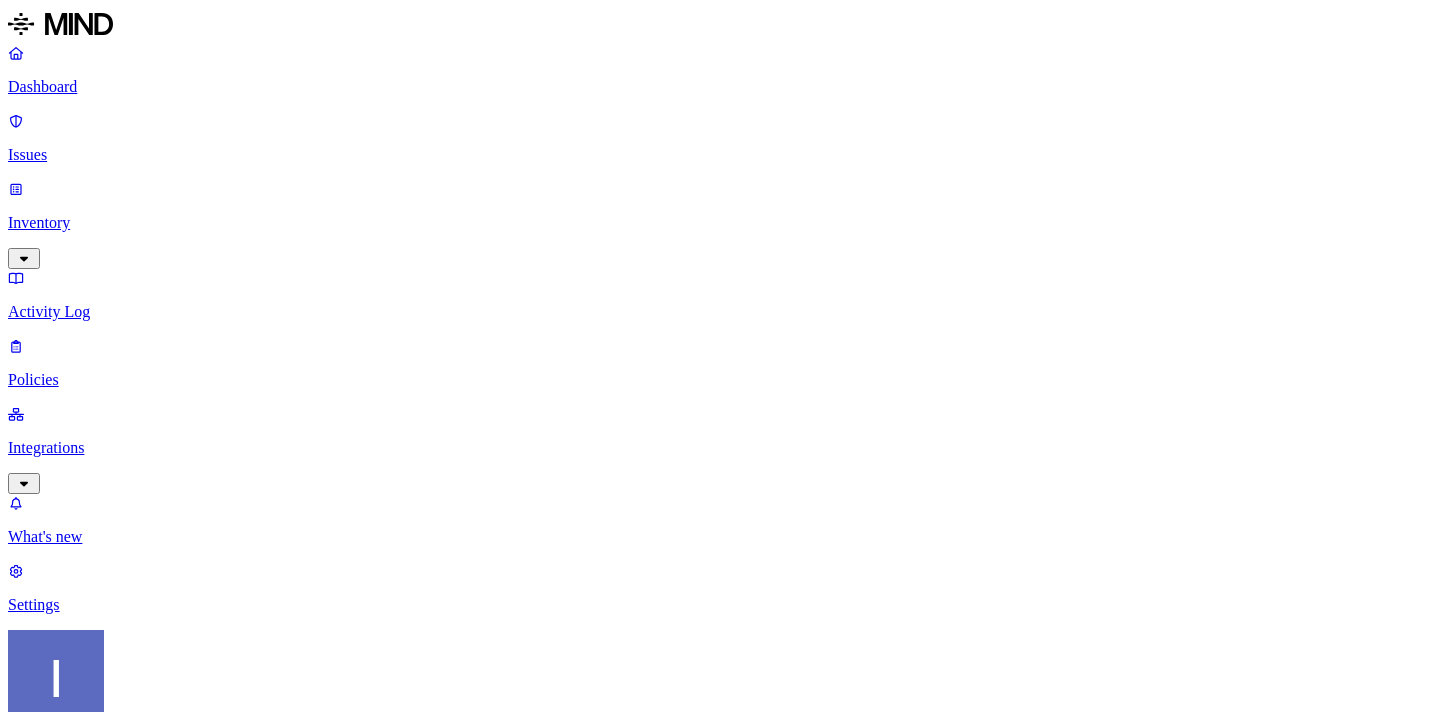 scroll, scrollTop: 0, scrollLeft: 0, axis: both 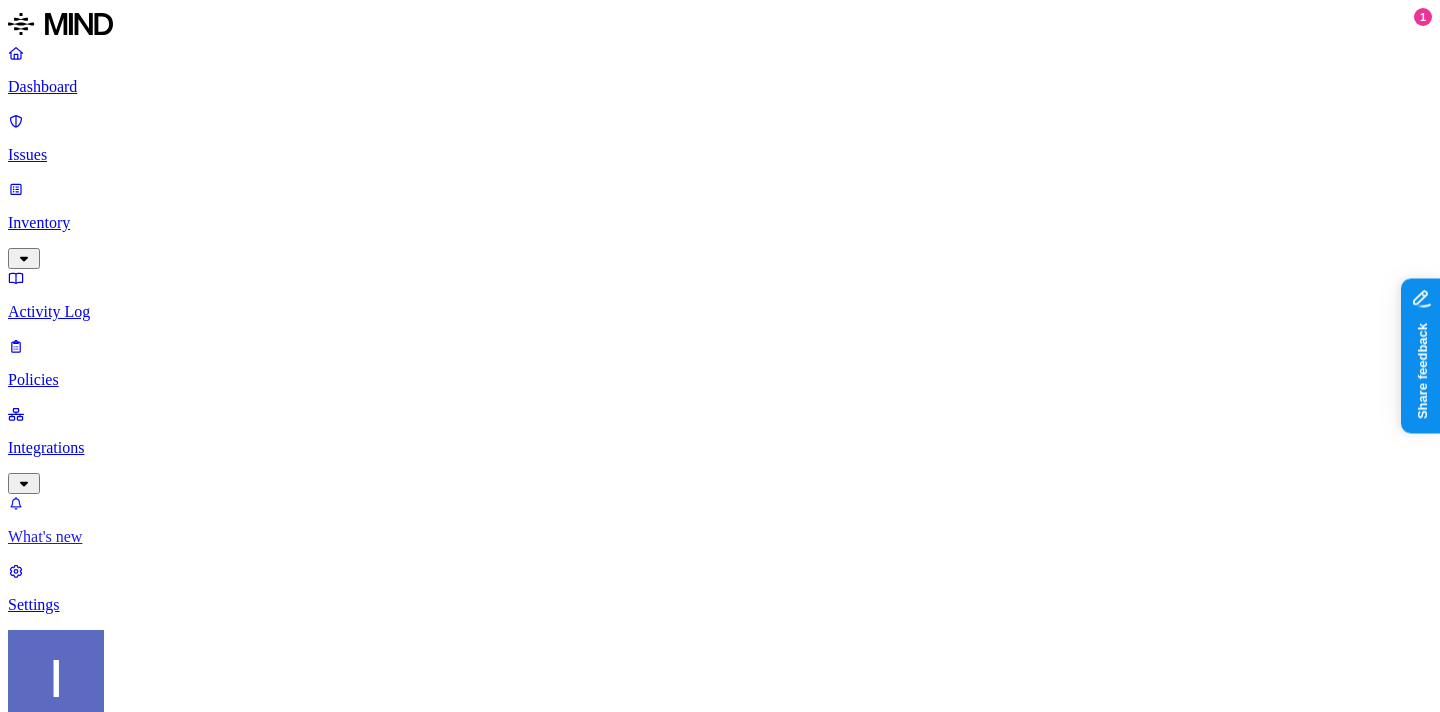 click on "What's new" at bounding box center [720, 537] 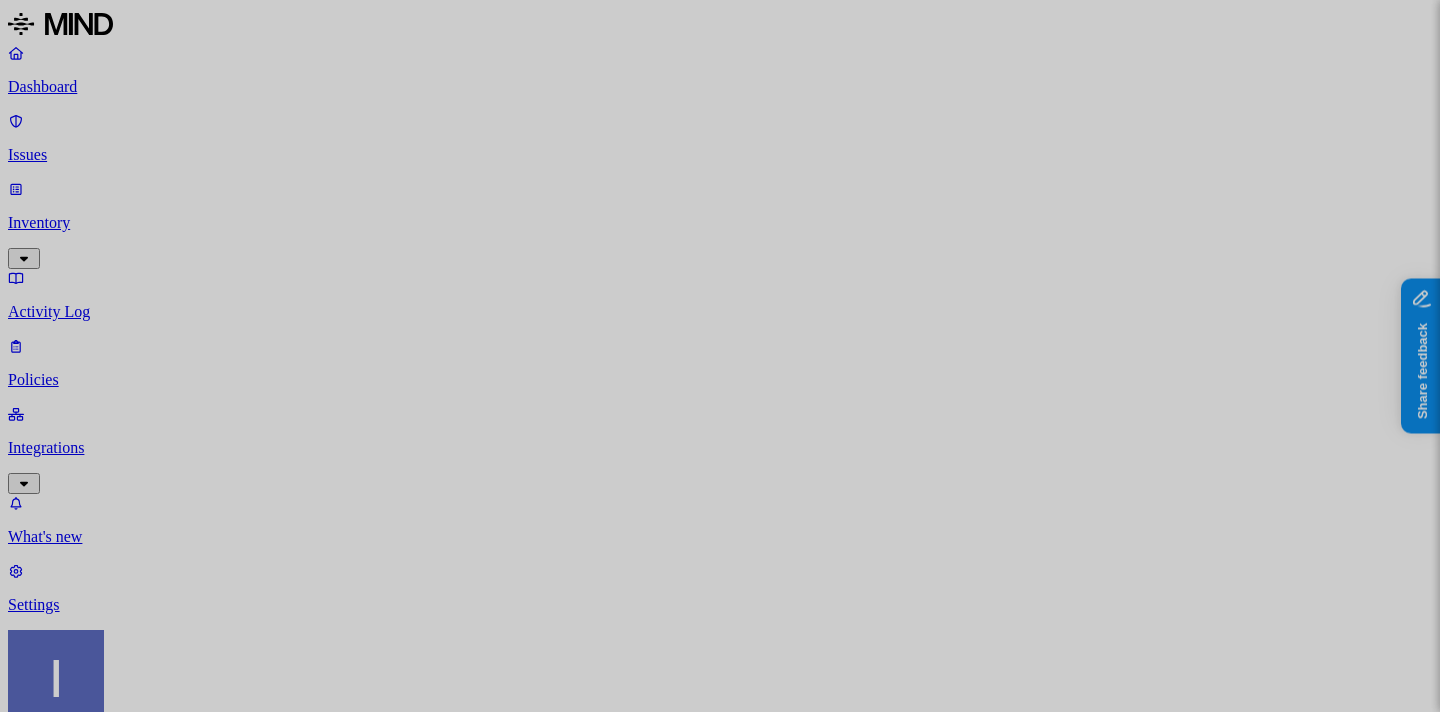 scroll, scrollTop: 114, scrollLeft: 0, axis: vertical 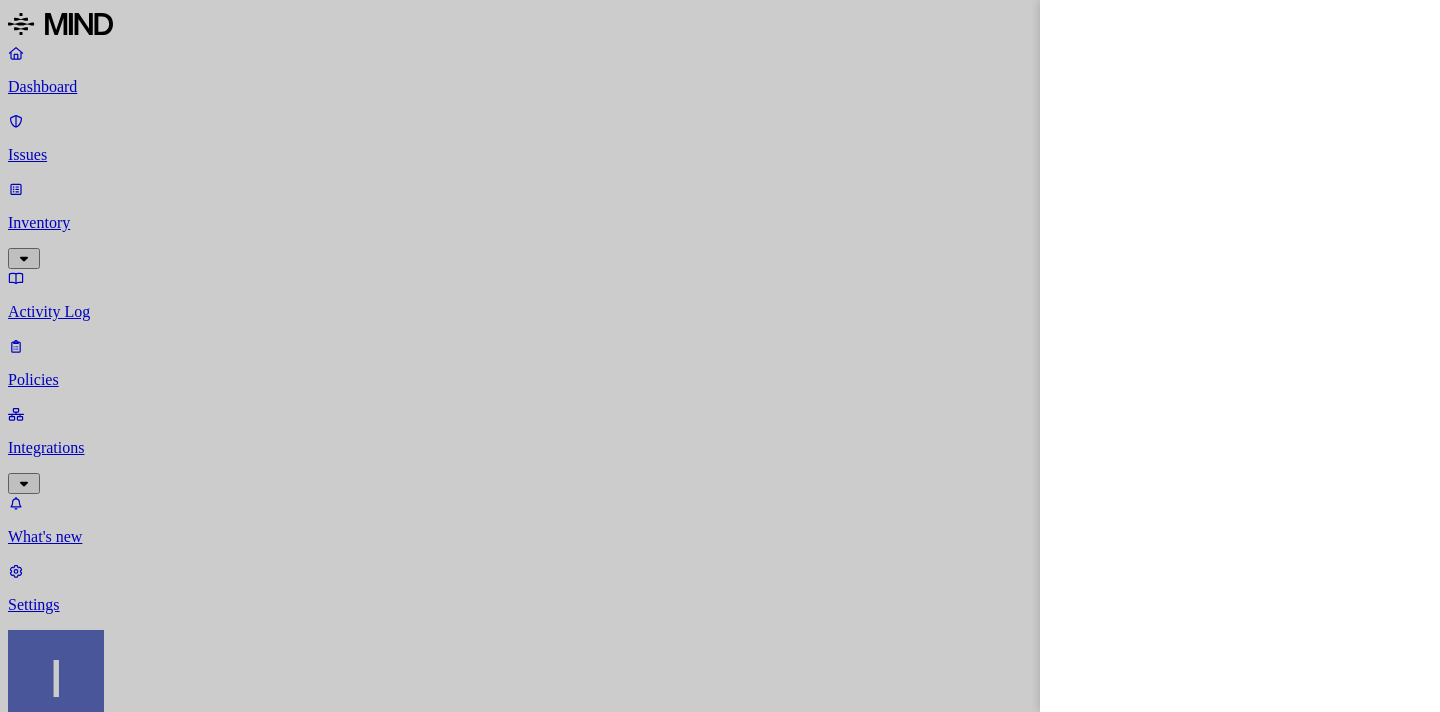 click at bounding box center (720, 356) 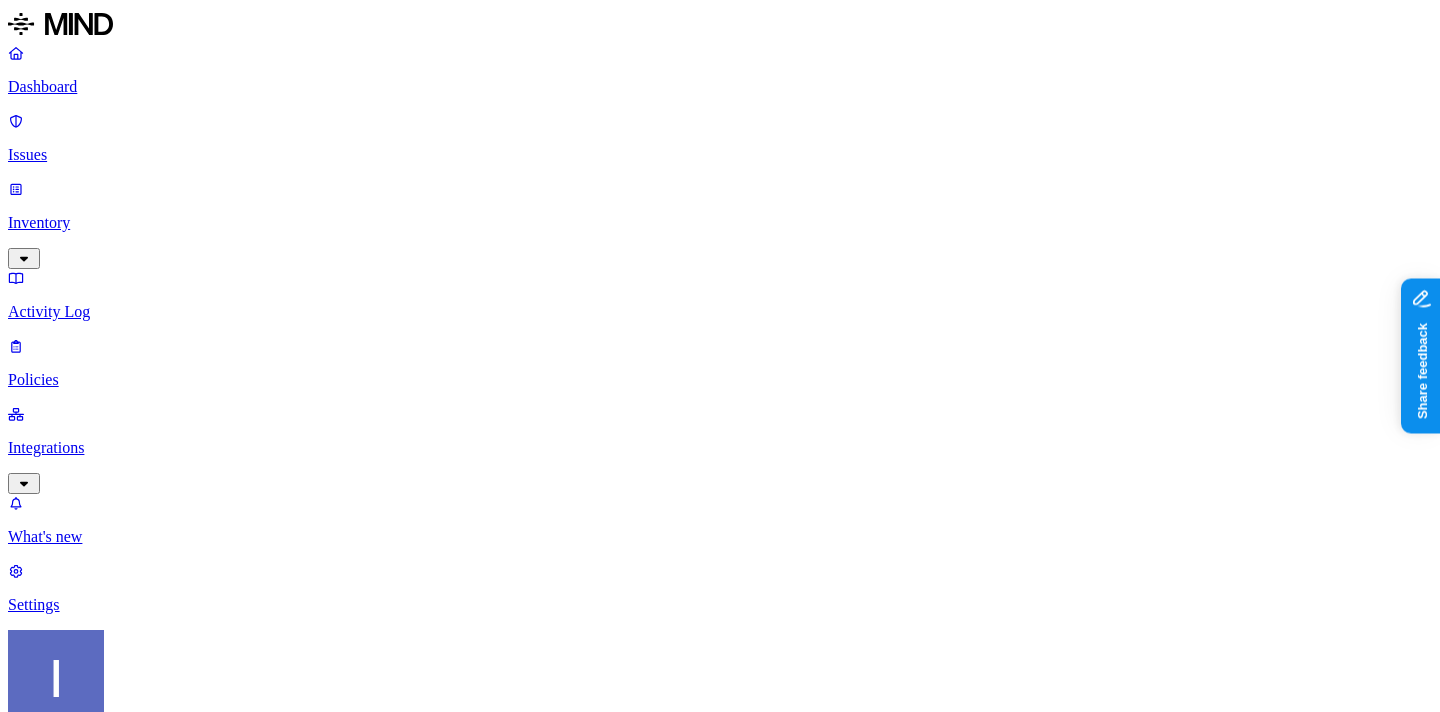 scroll, scrollTop: 0, scrollLeft: 0, axis: both 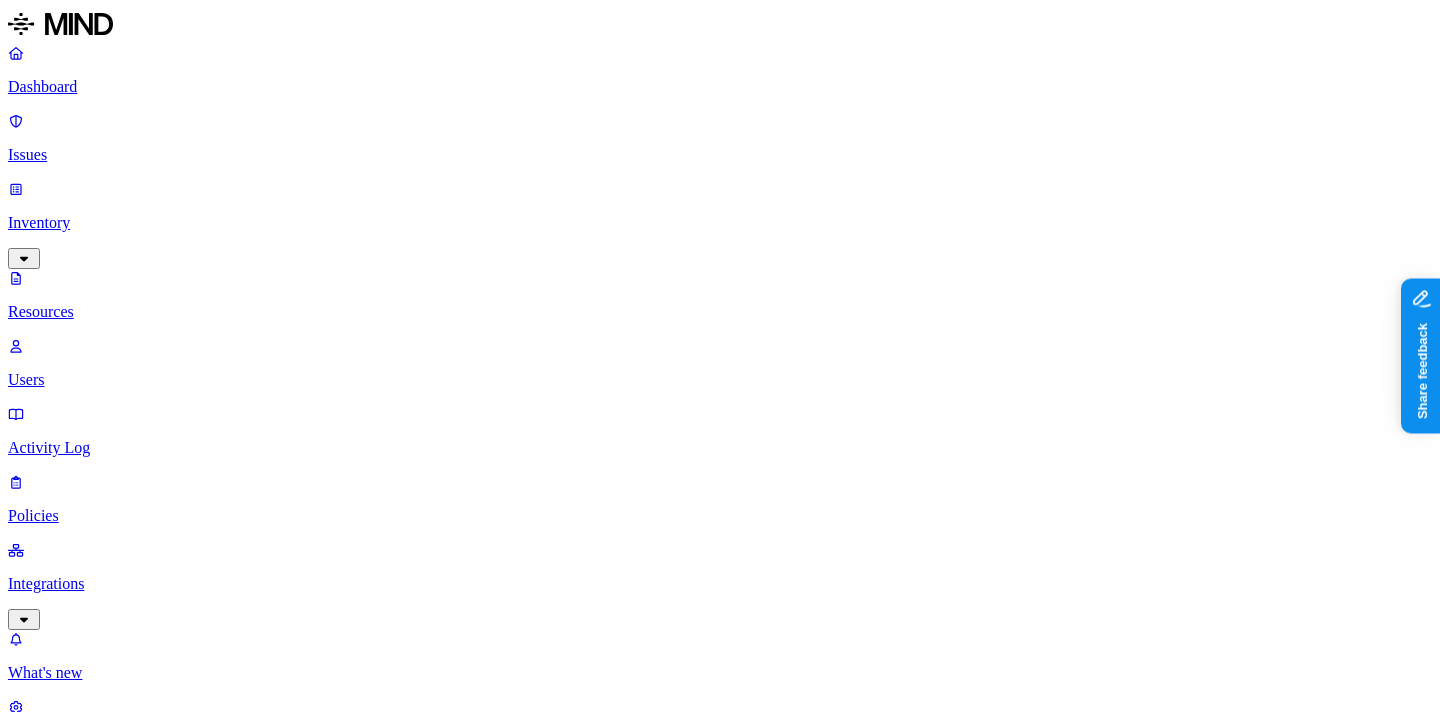 click on "password_sample.txt" at bounding box center [2582, 2823] 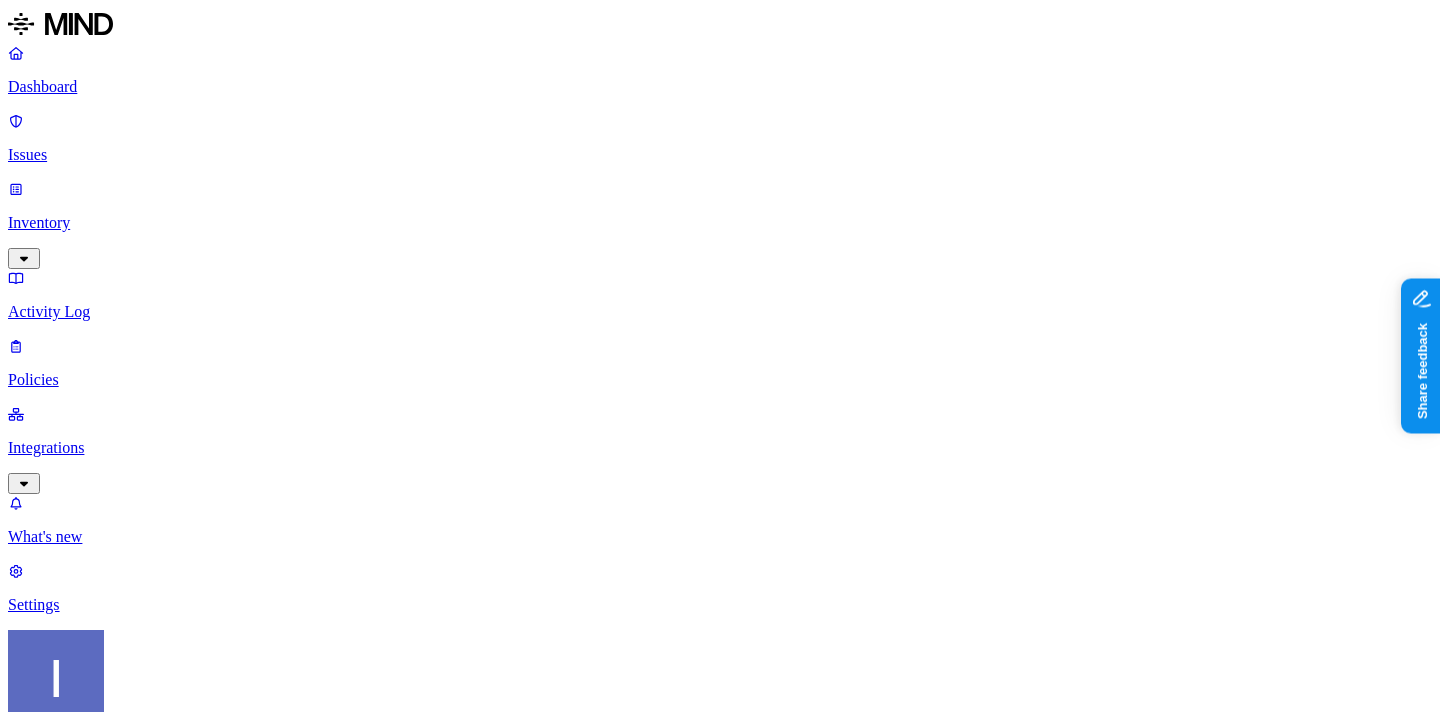 click on "Detection" at bounding box center (119, 2146) 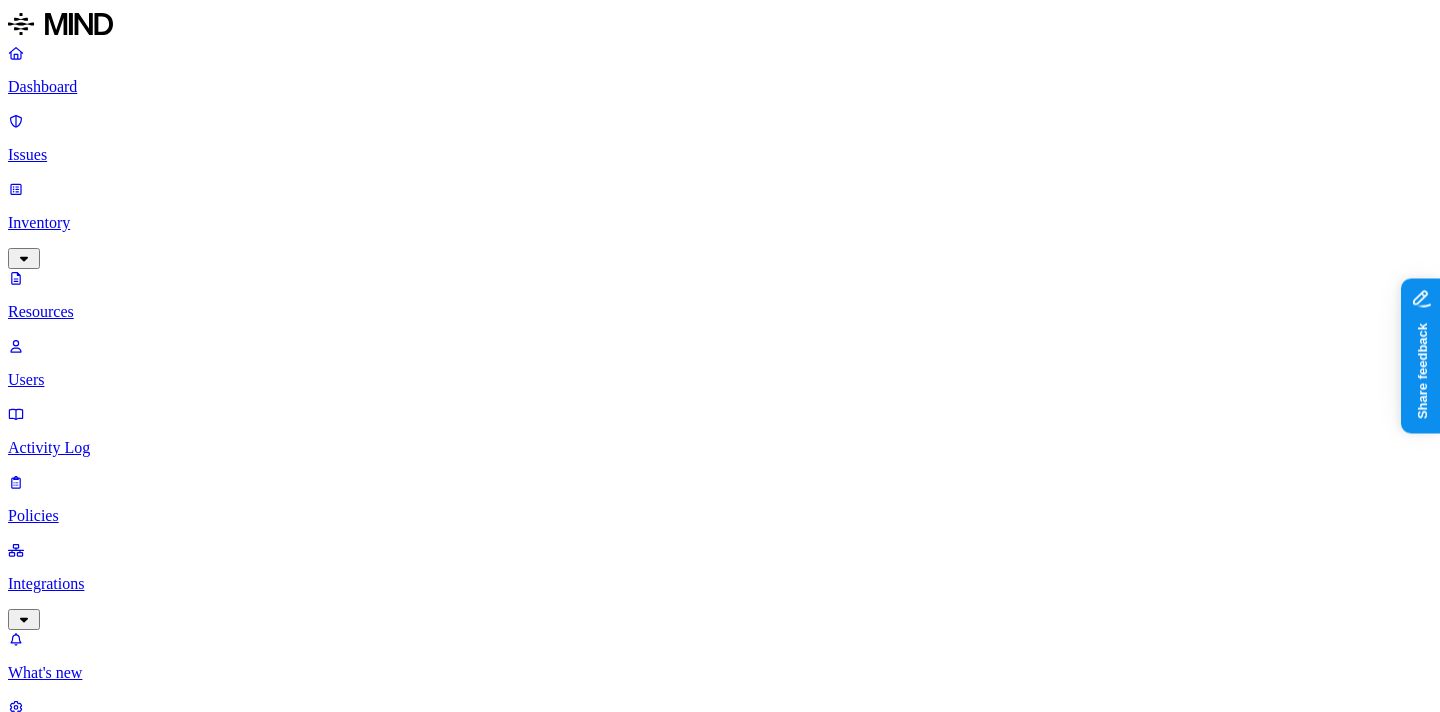 click on "Classification" at bounding box center (55, 1111) 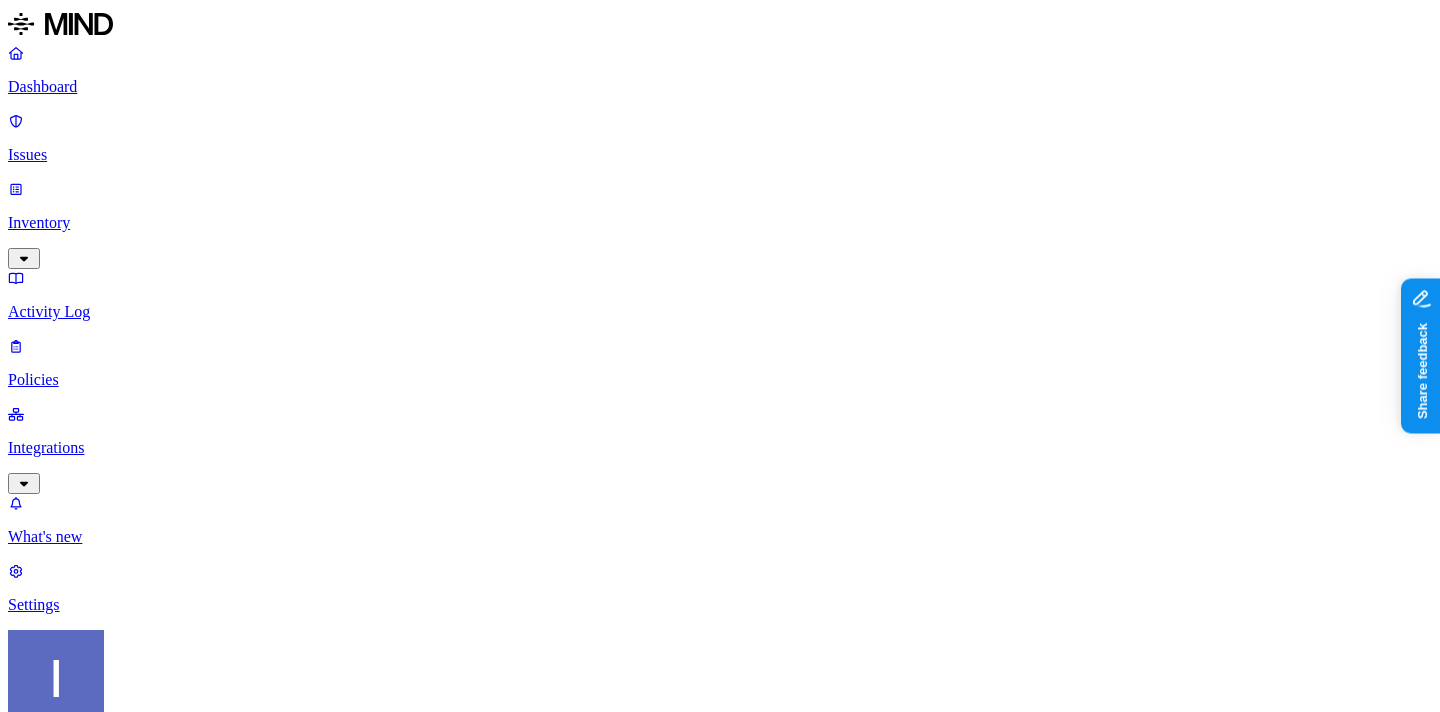 click on "Detection" at bounding box center [119, 2146] 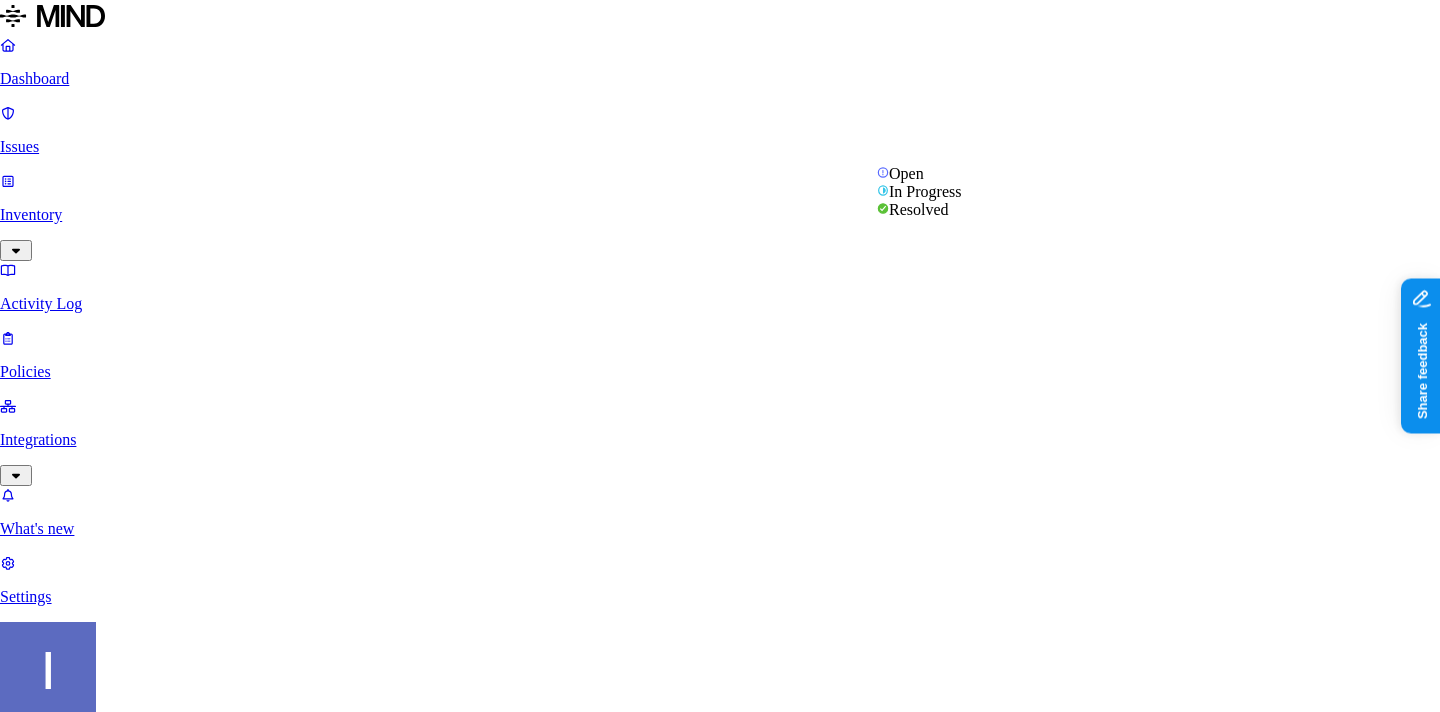 click on "Context" at bounding box center [720, 2323] 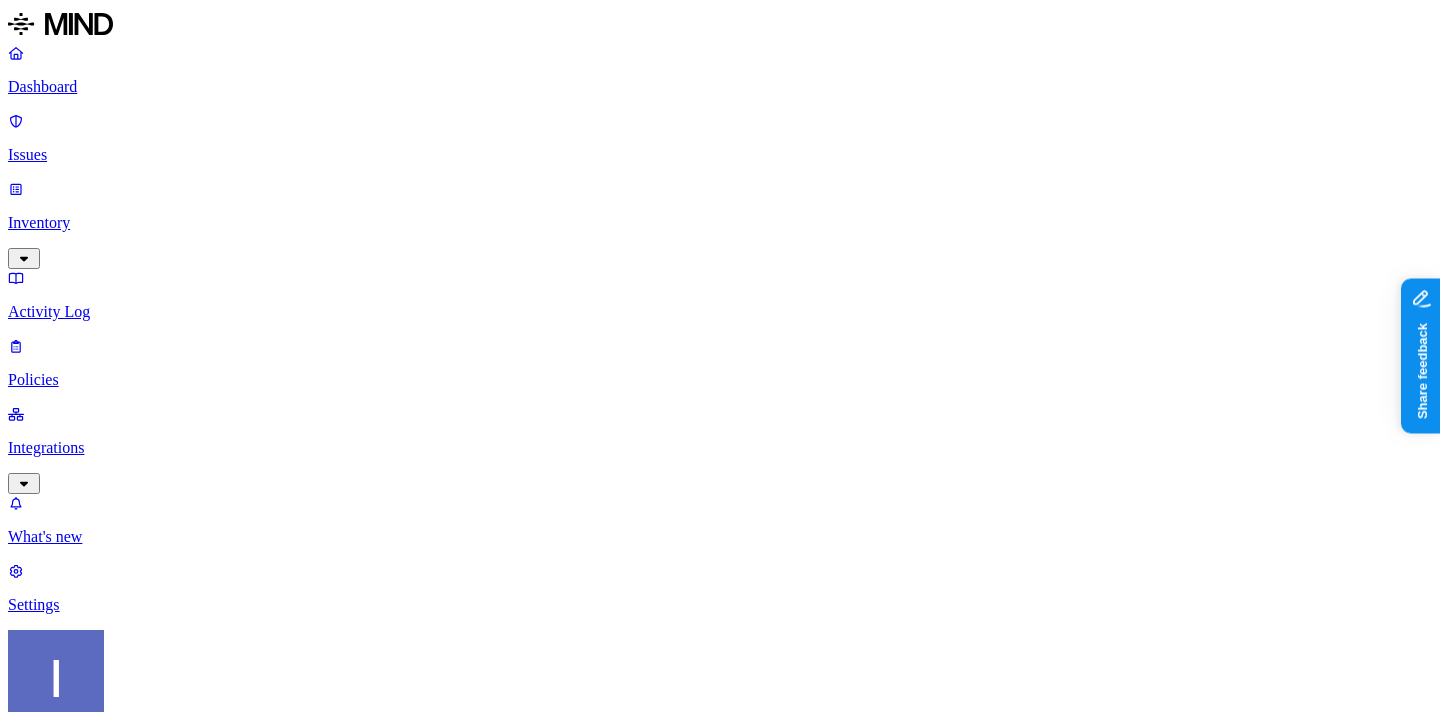 scroll, scrollTop: 0, scrollLeft: 0, axis: both 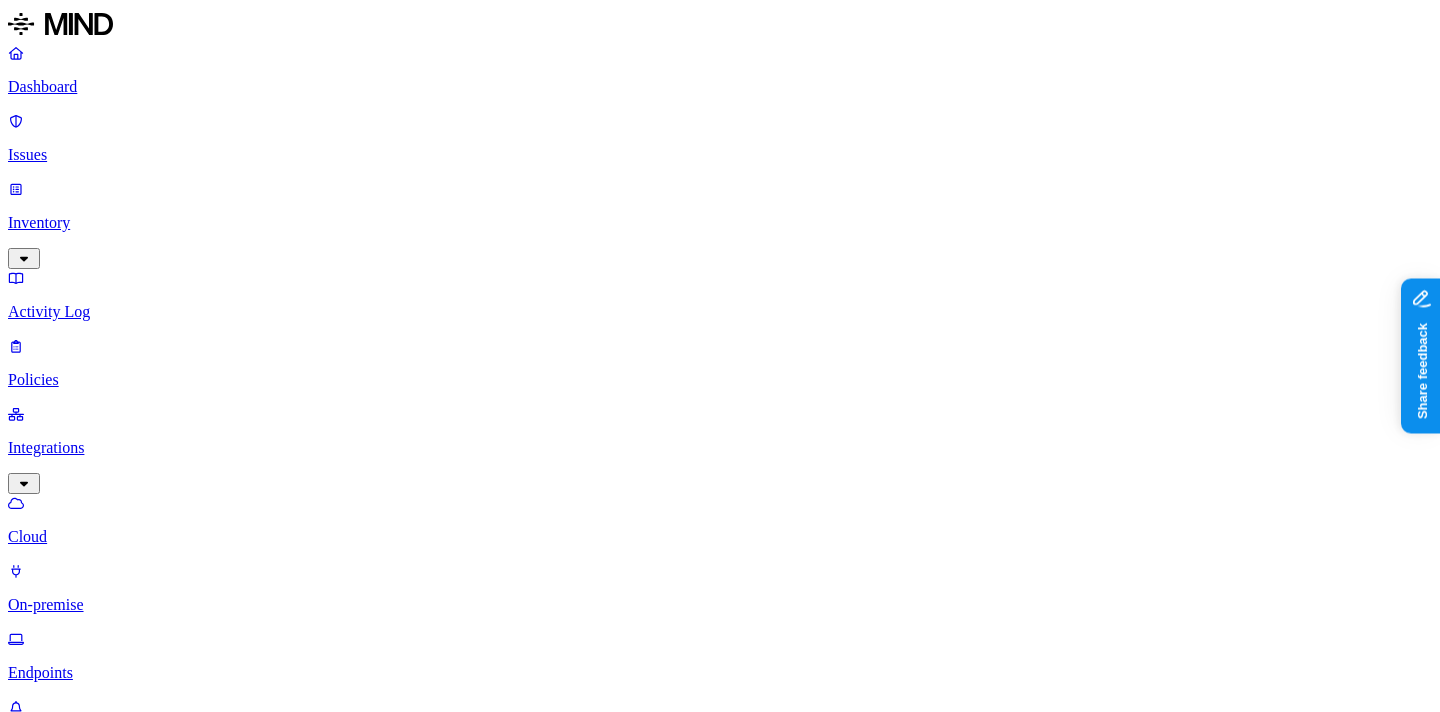 click on "Endpoints" at bounding box center (720, 673) 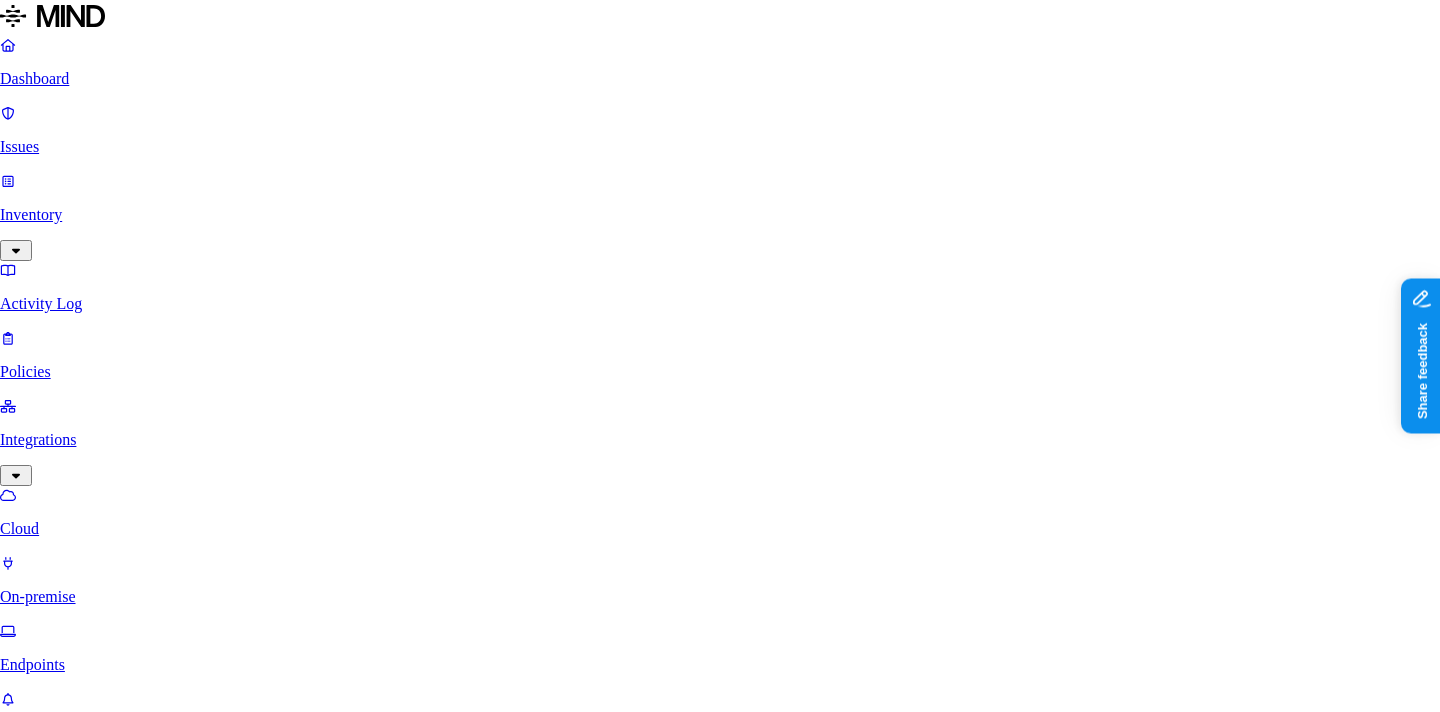 click at bounding box center [720, 3138] 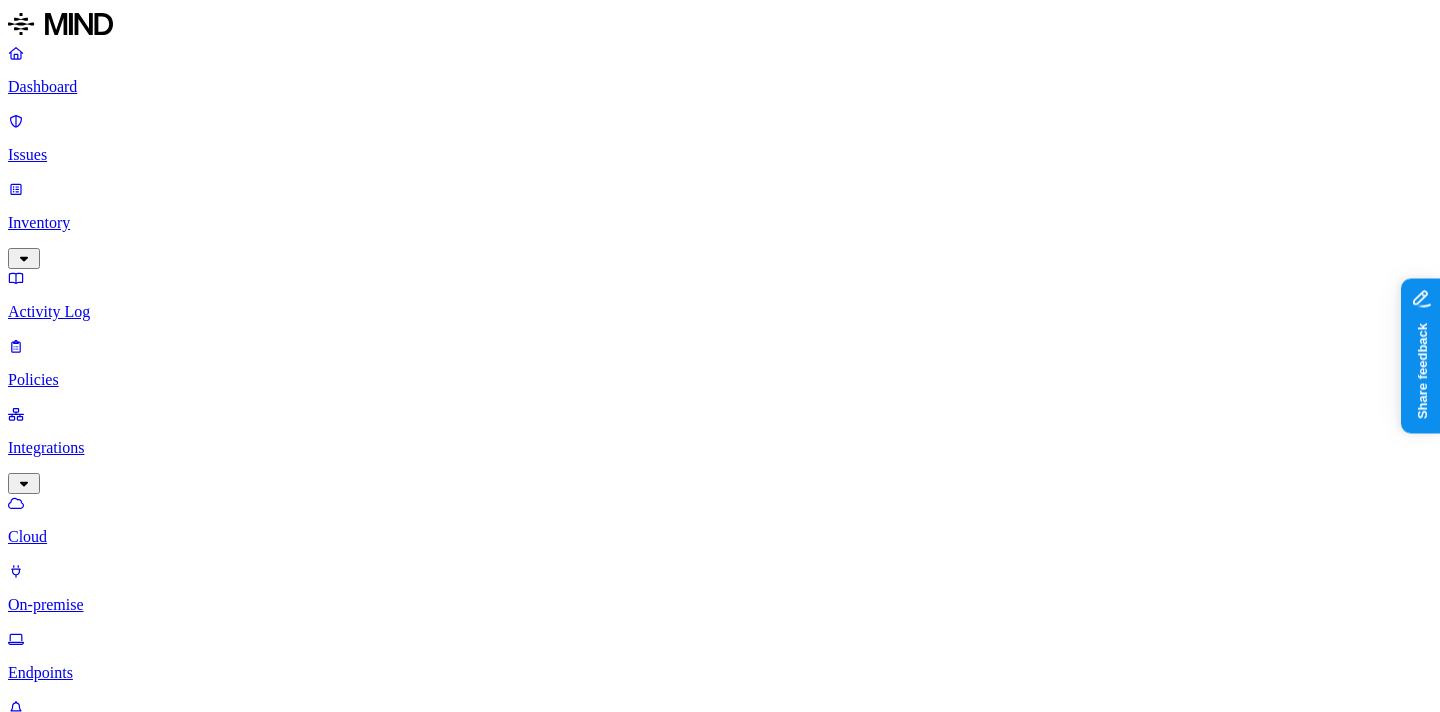 click on "Inventory" at bounding box center (720, 223) 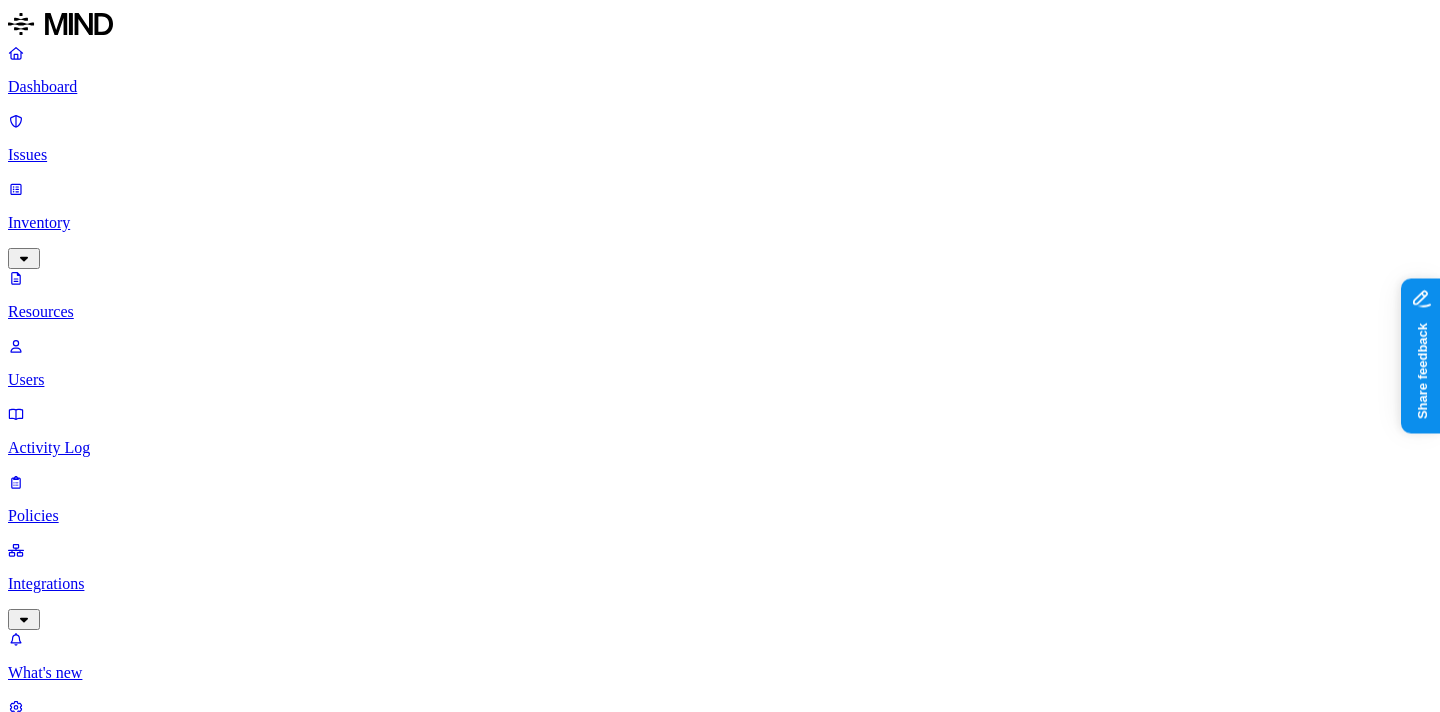 click on "Policies" at bounding box center (720, 516) 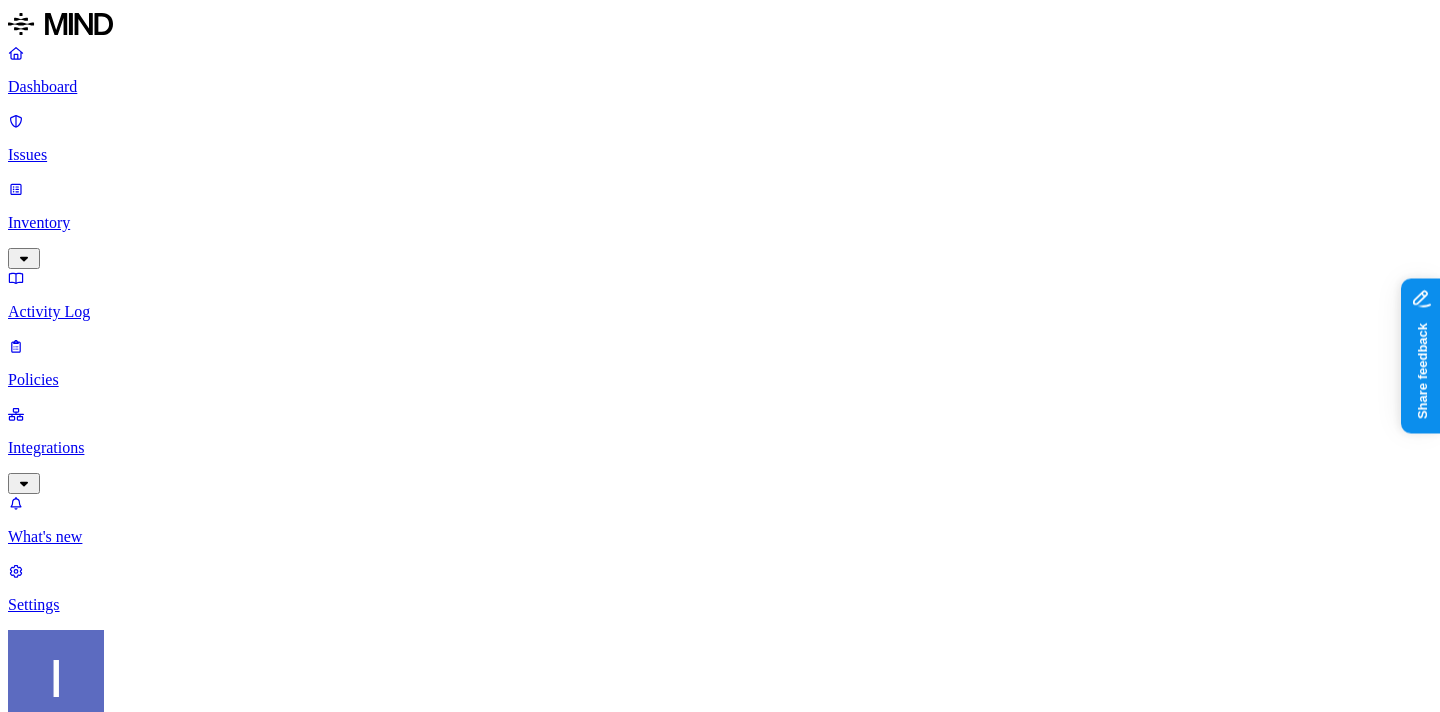 click on "Issues" at bounding box center [720, 155] 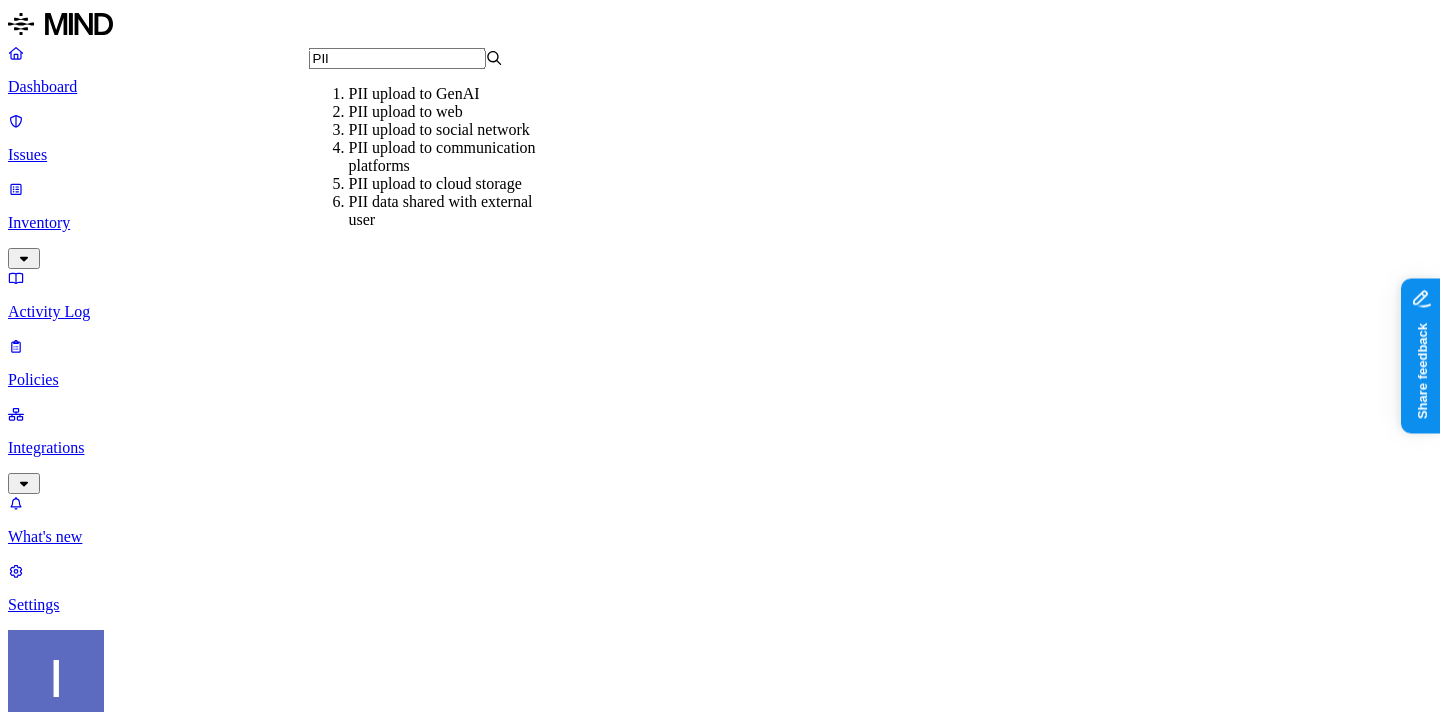 type on "PII i" 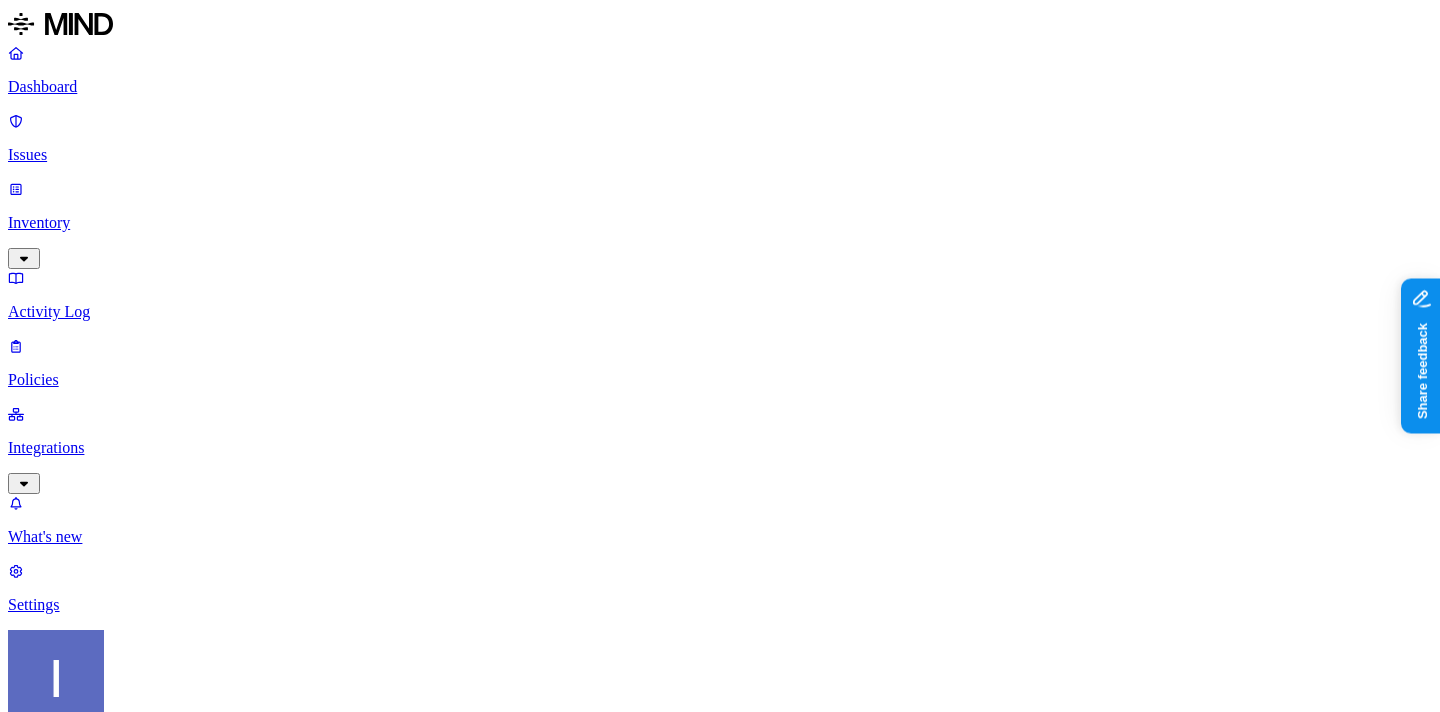 click on "PII / PHI" at bounding box center [355, 1339] 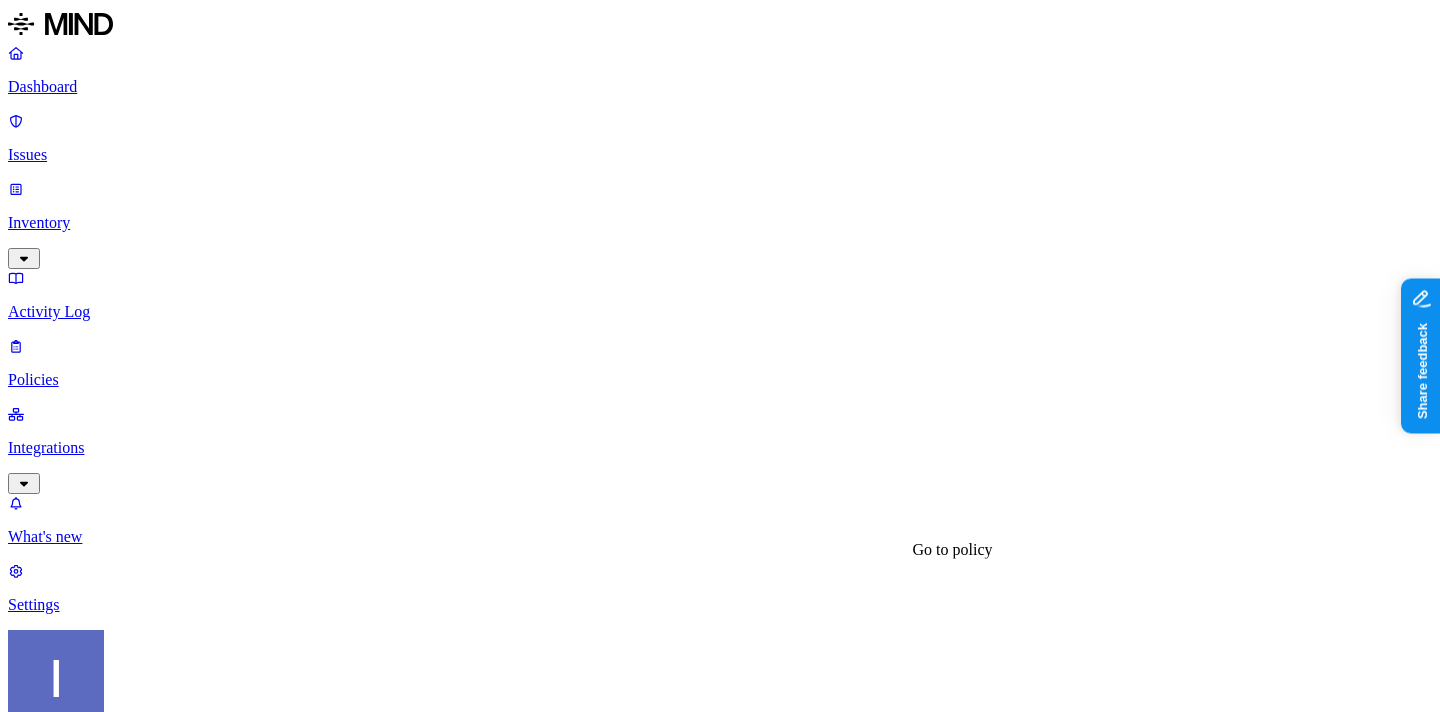 click on "PII upload to web" at bounding box center (81, 4368) 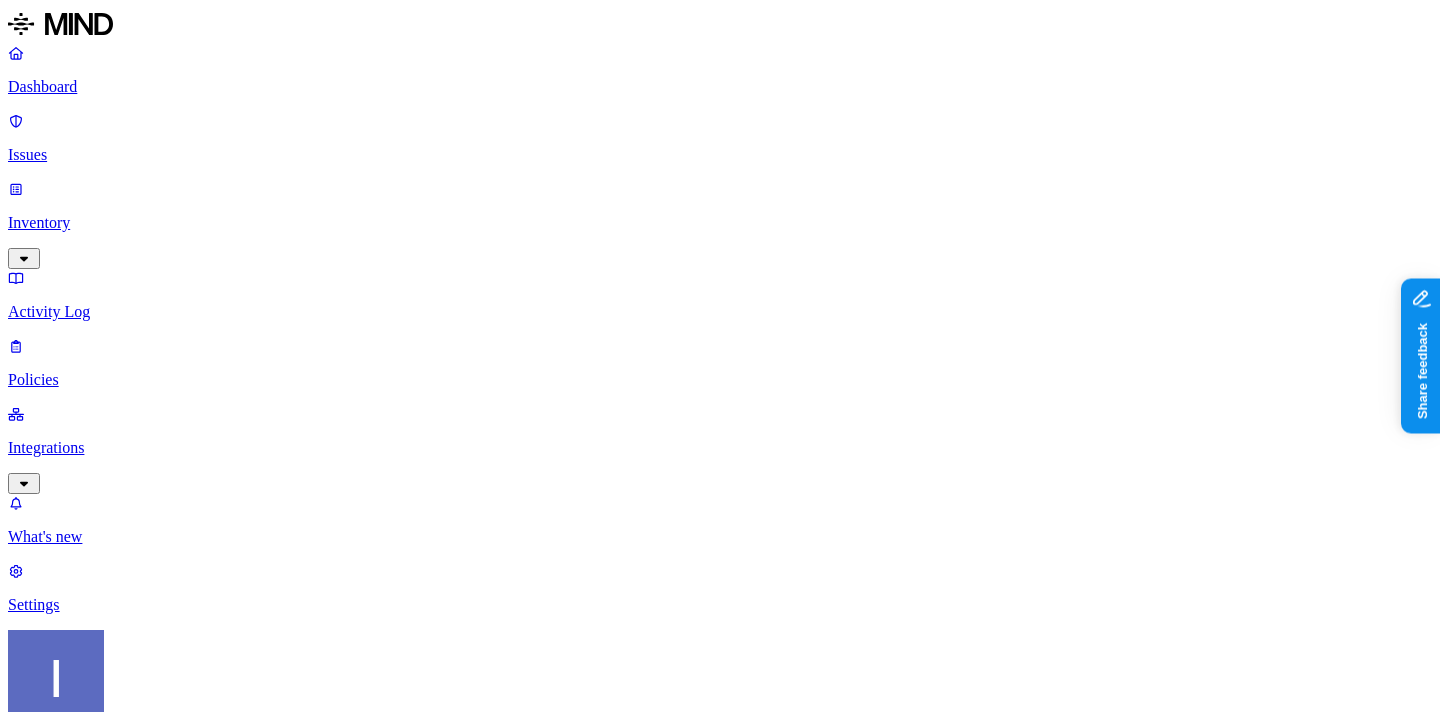 scroll, scrollTop: 257, scrollLeft: 0, axis: vertical 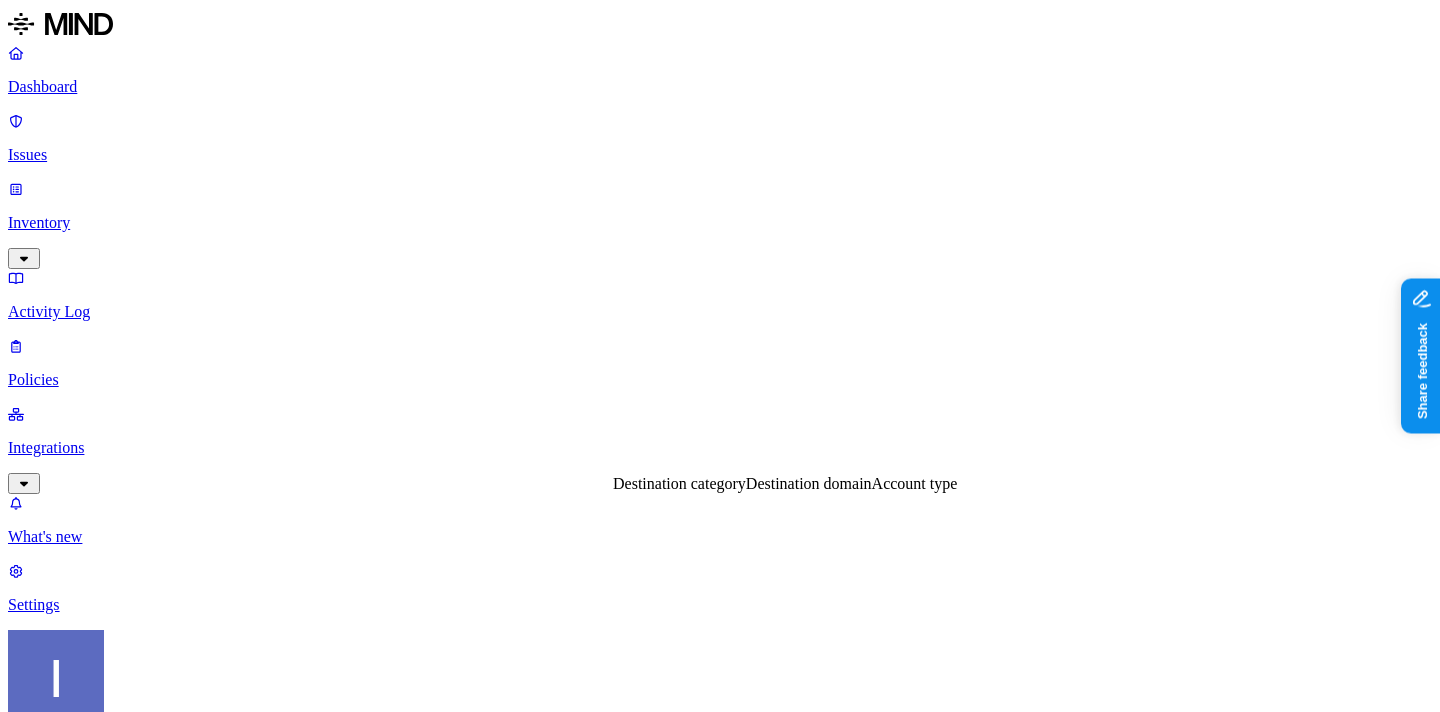 click on "Destination domain" at bounding box center [809, 483] 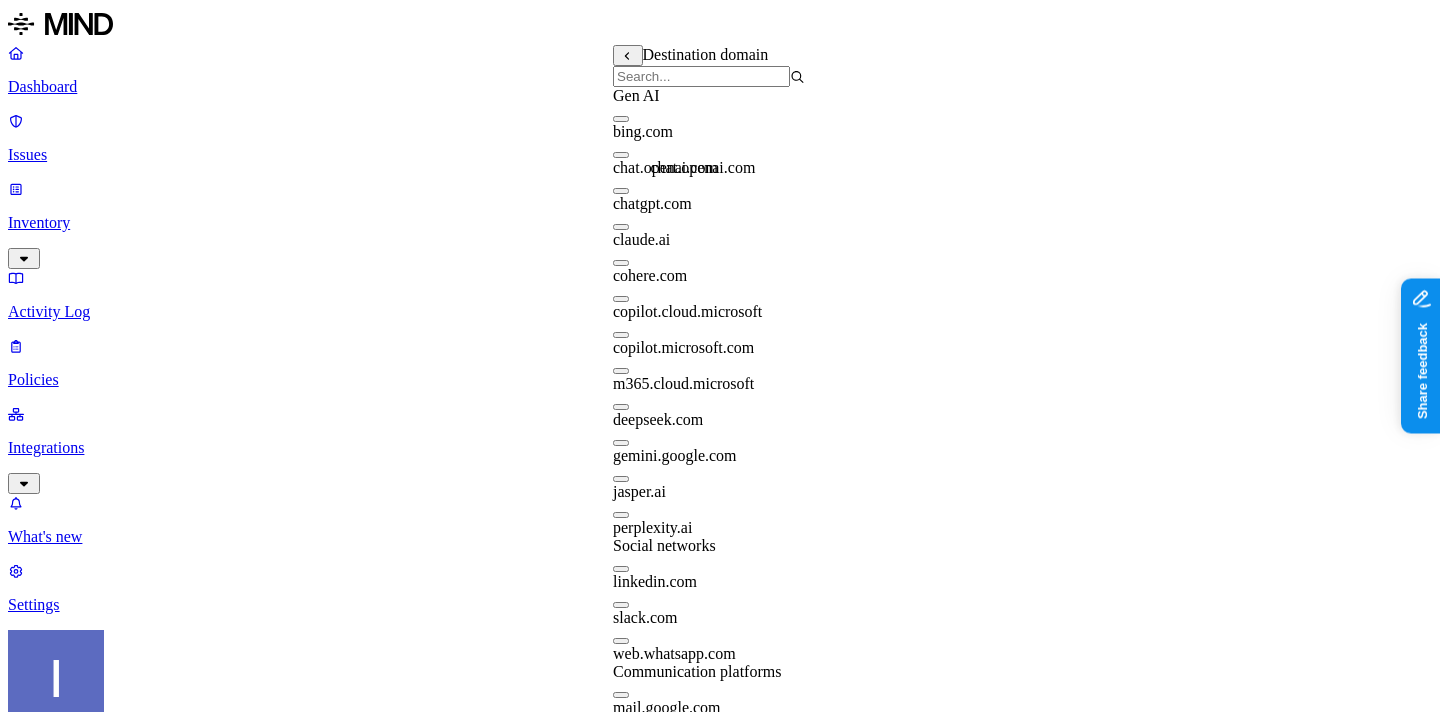 click on "chat.openai.com" at bounding box center (665, 167) 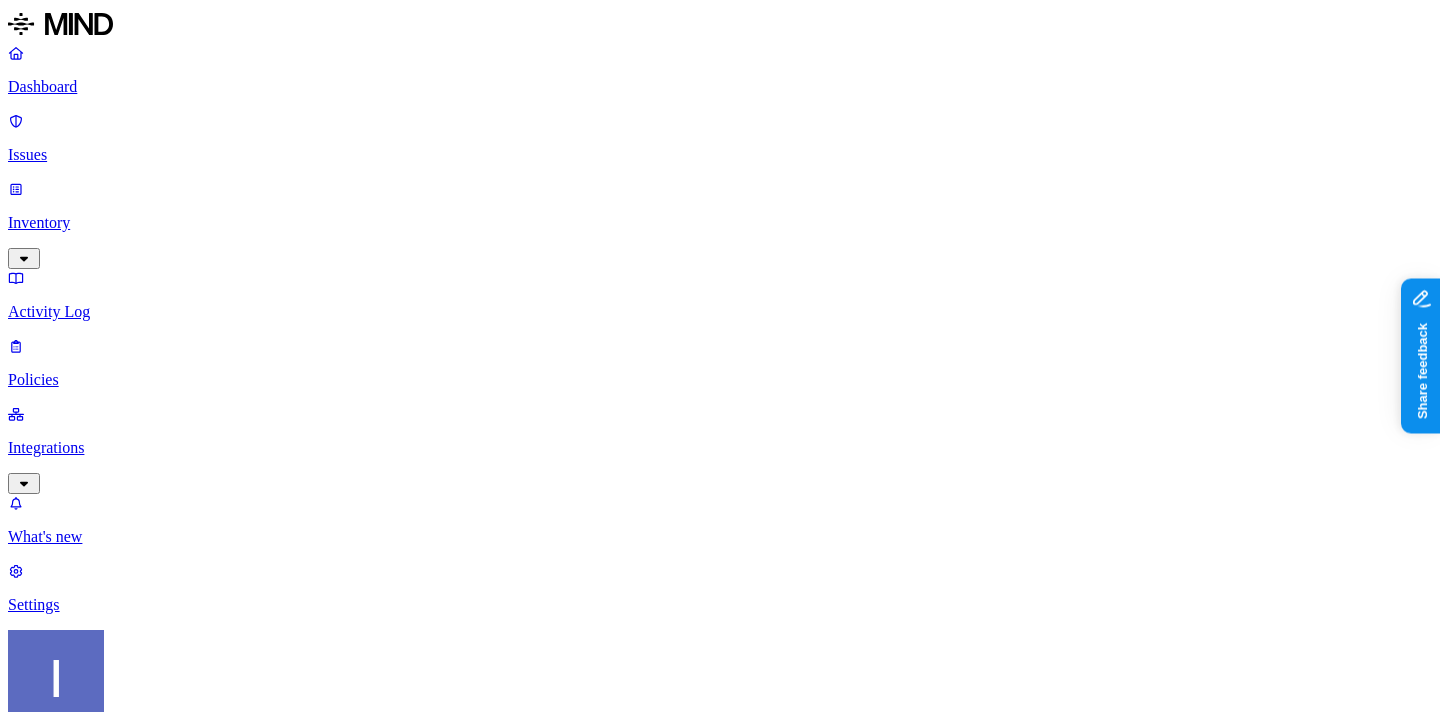 click on "DATA Any UPLOAD WHERE Destination domain is chat.openai.com BY USER Anyone" at bounding box center [720, 1571] 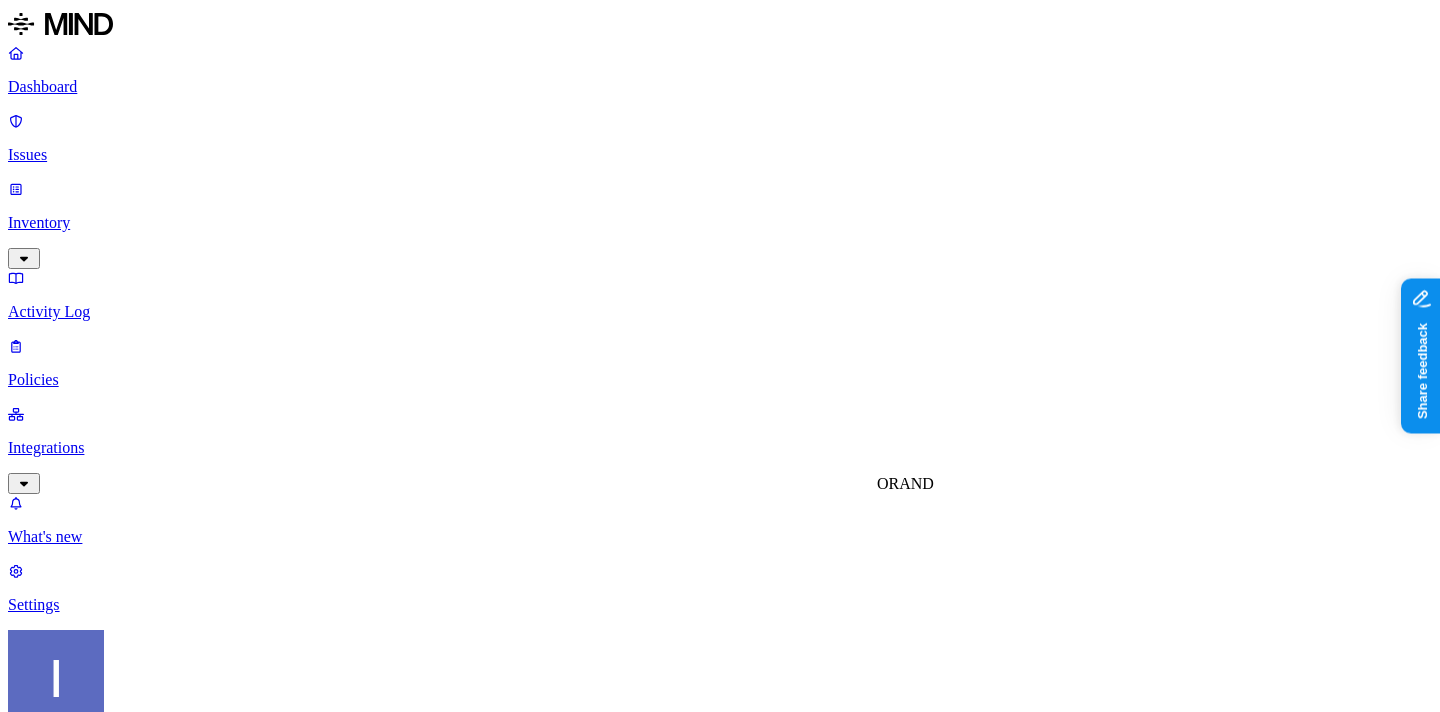 click on "AND" at bounding box center (916, 483) 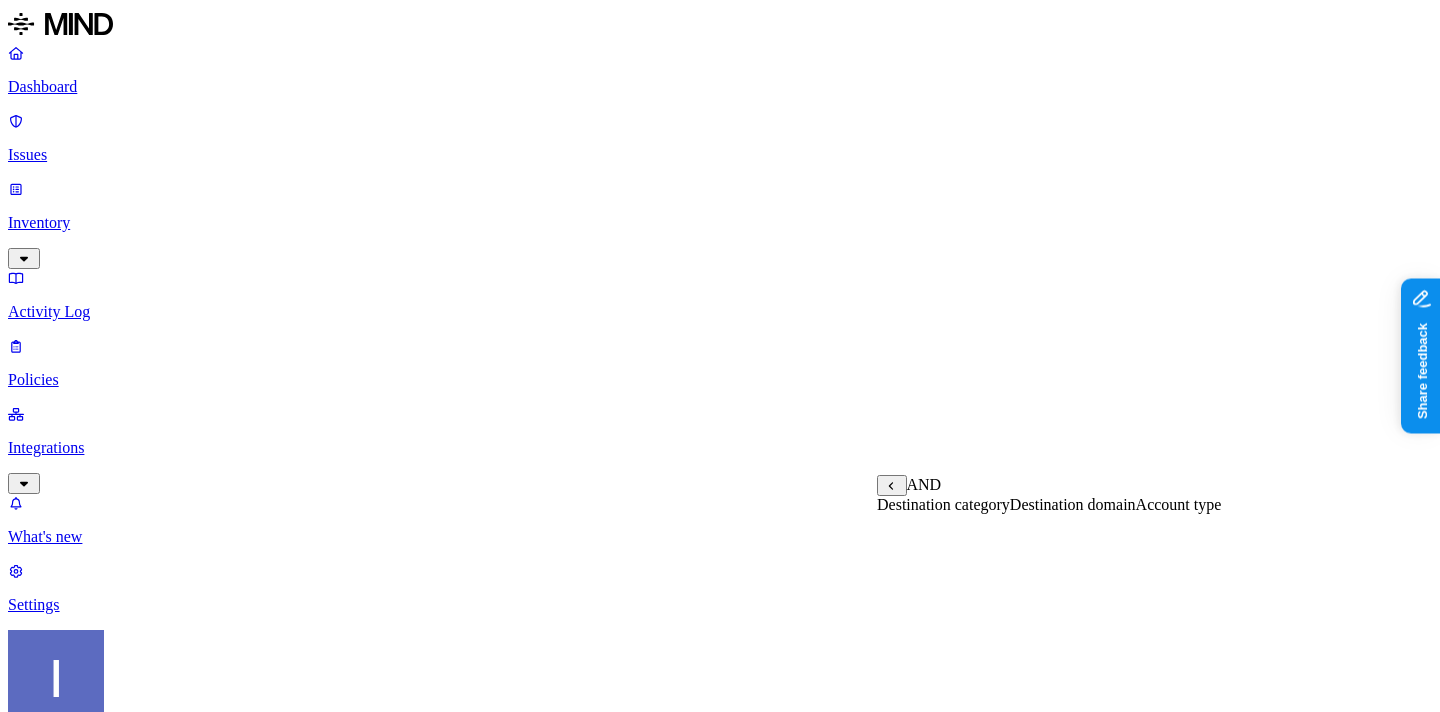 click on "Account type" at bounding box center [1179, 504] 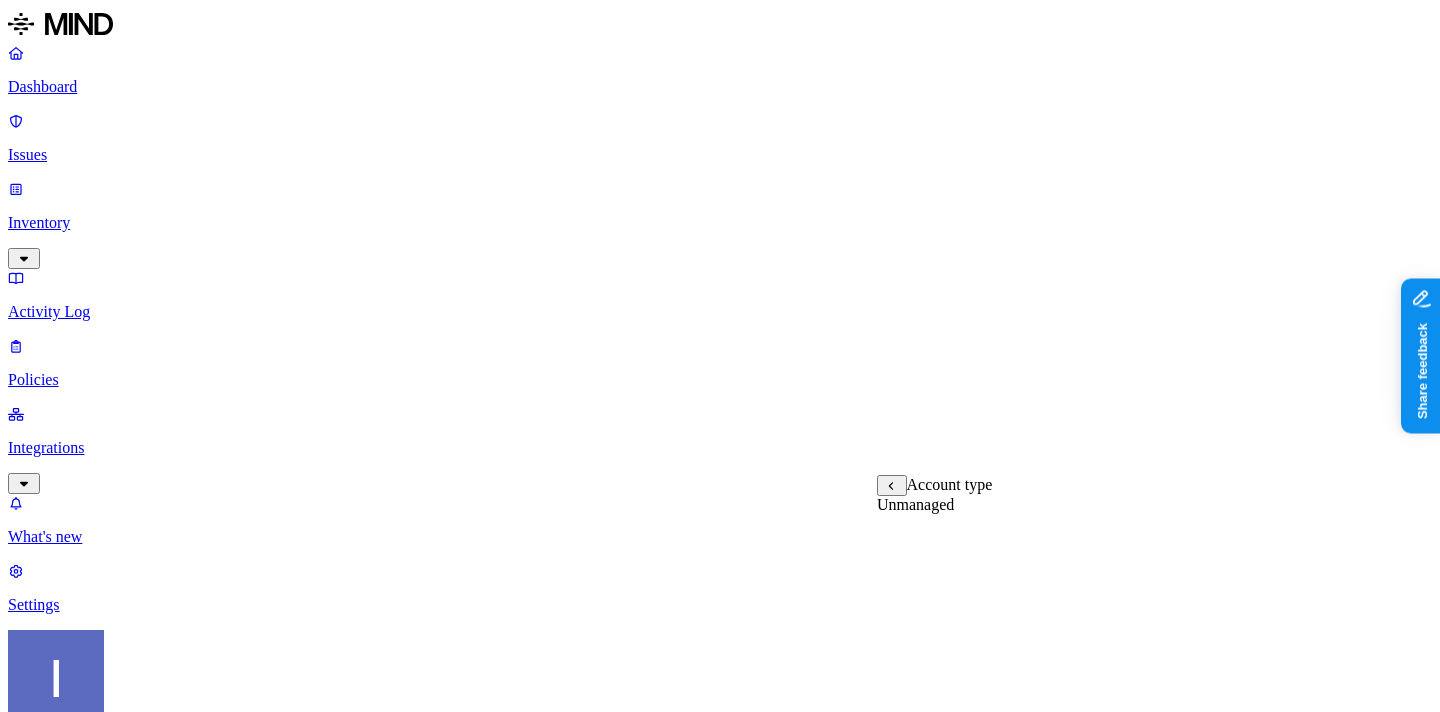 click on "Unmanaged" at bounding box center (915, 504) 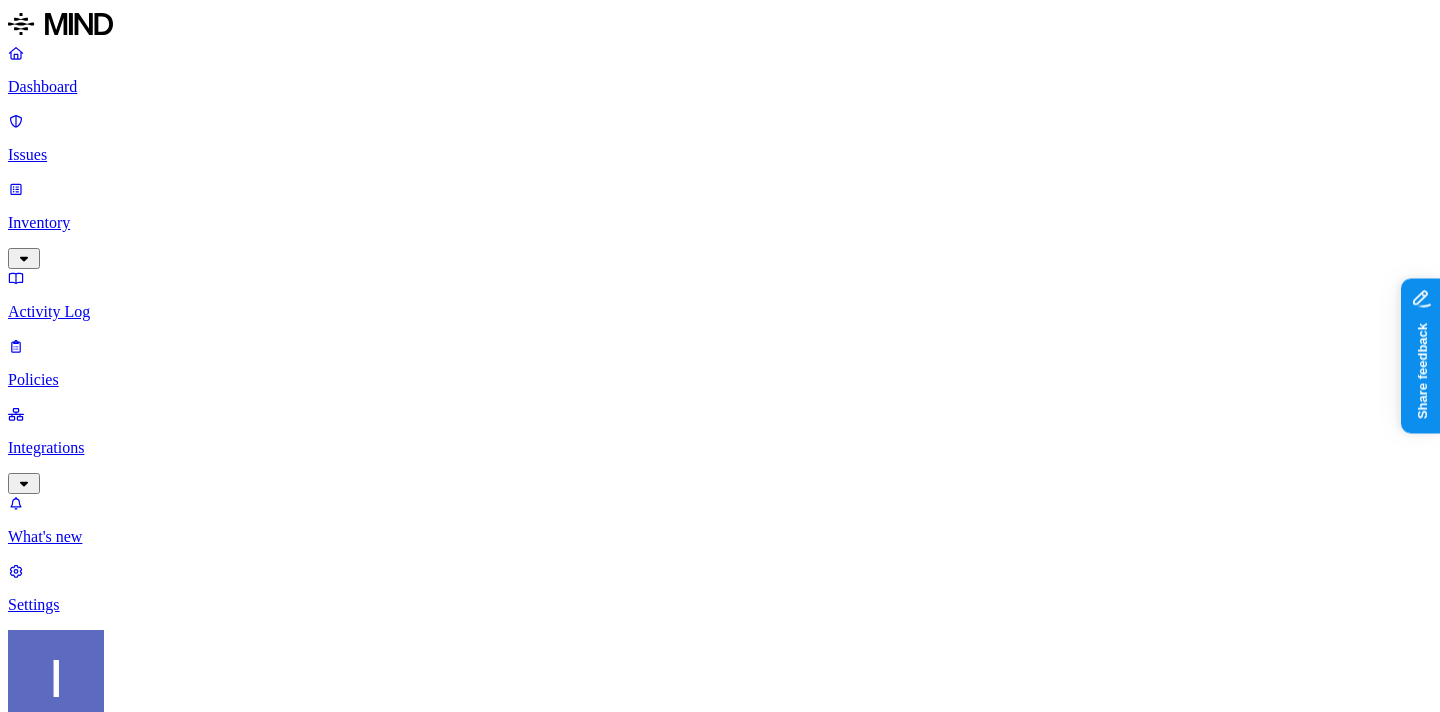 click on "Settings" at bounding box center (720, 605) 